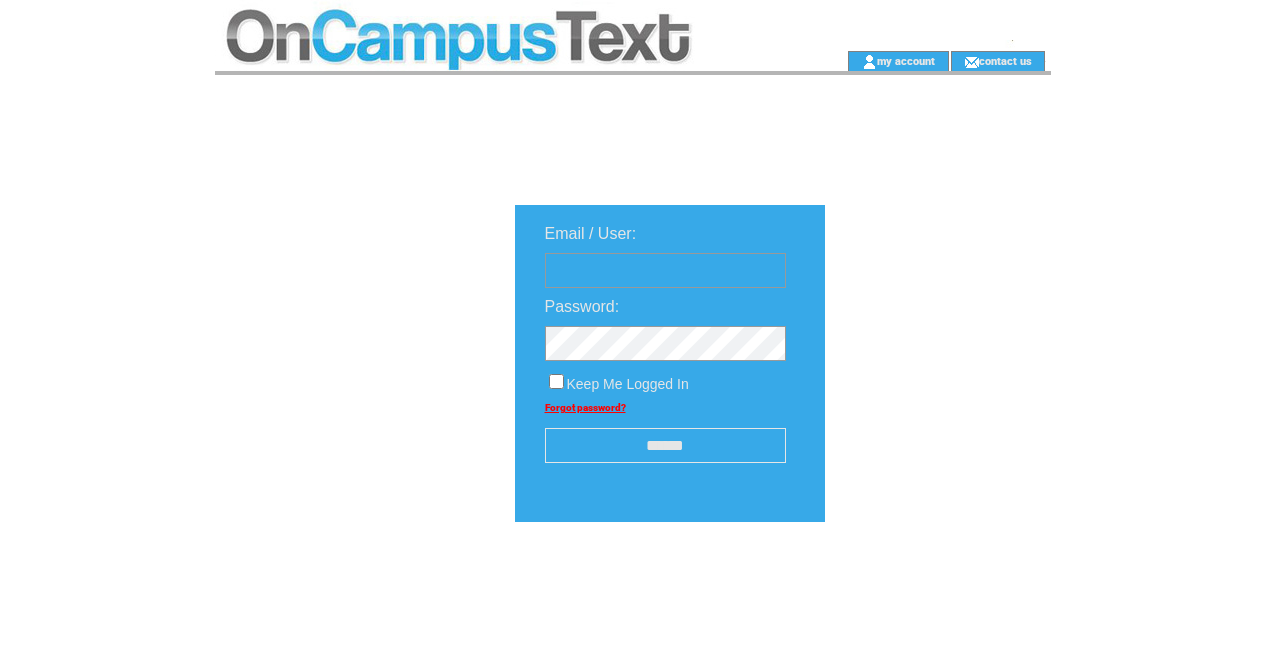 scroll, scrollTop: 0, scrollLeft: 0, axis: both 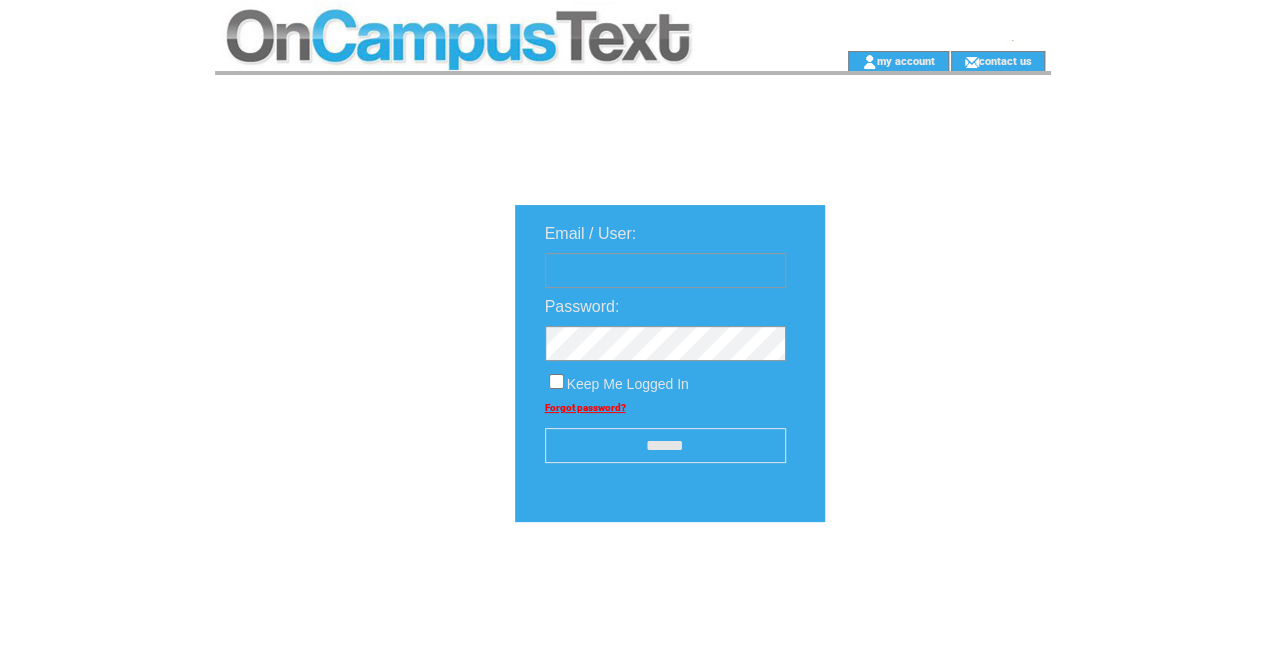 click on "Email / User:
Password:
Keep Me Logged In
Forgot password?
******" at bounding box center [783, 427] 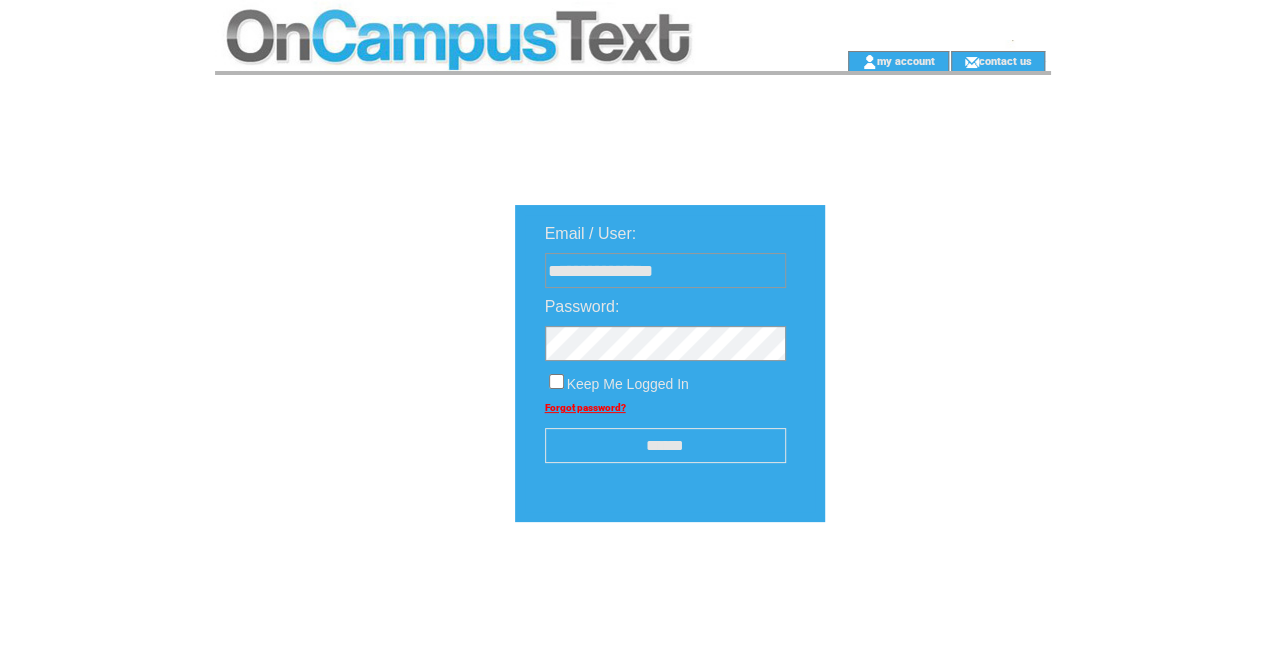 click on "******" at bounding box center [665, 445] 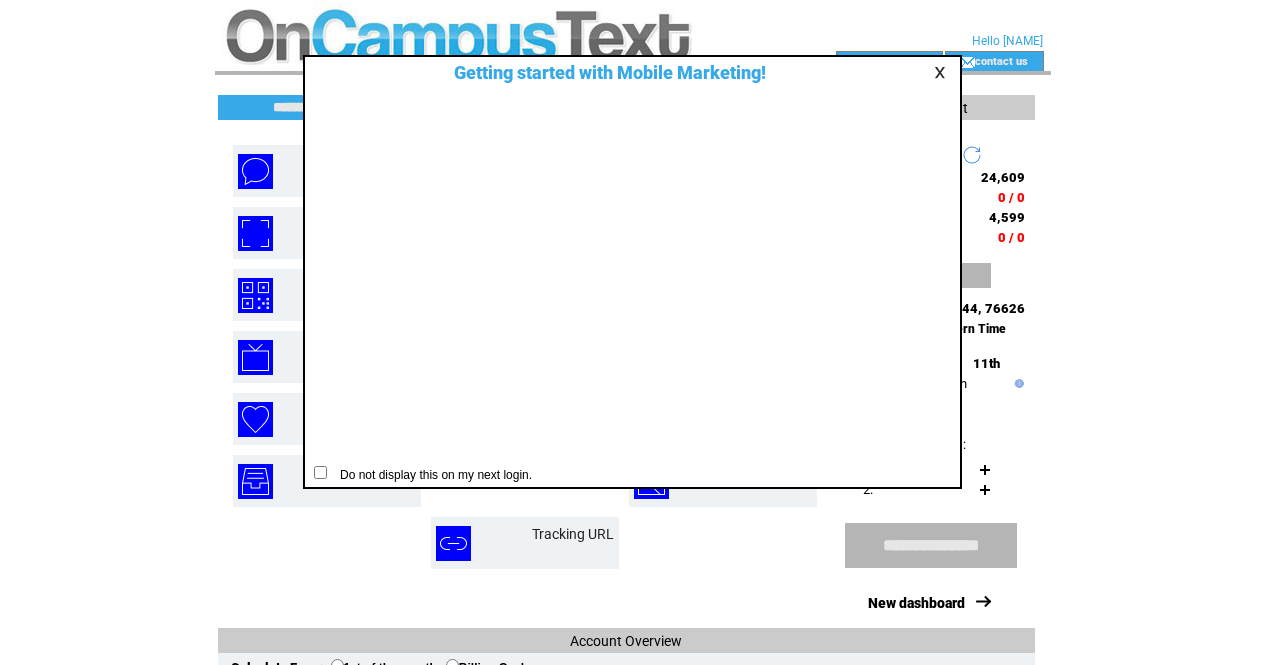 scroll, scrollTop: 0, scrollLeft: 0, axis: both 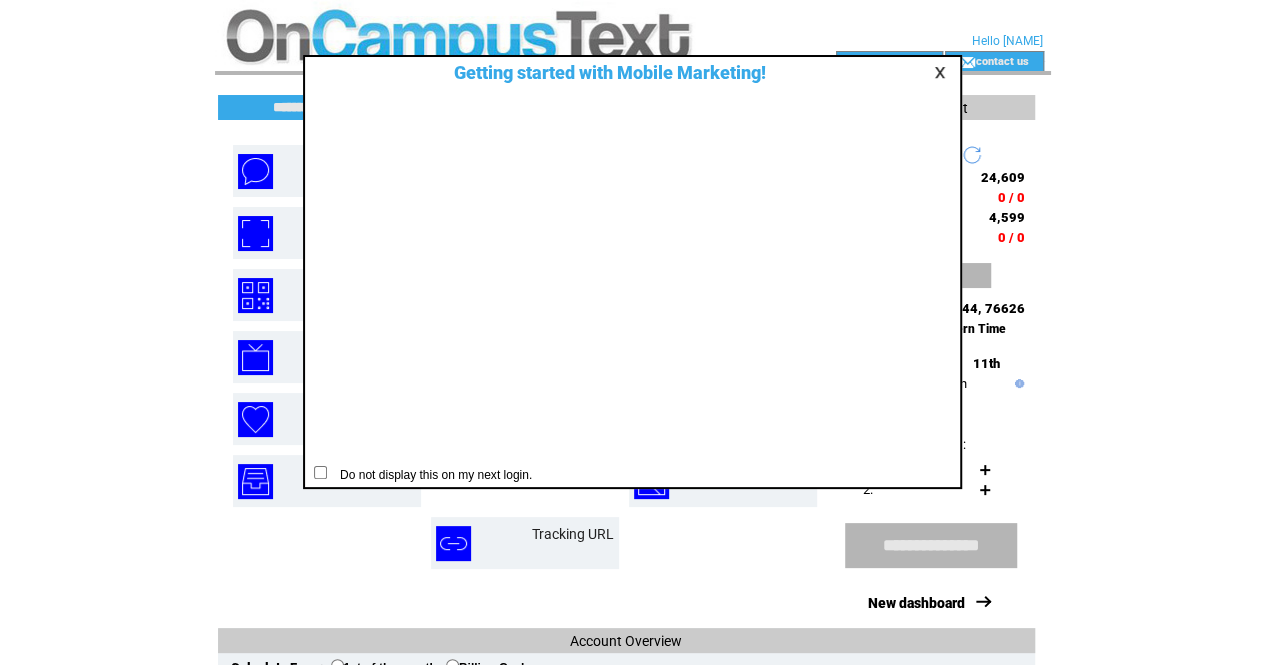 click at bounding box center [943, 72] 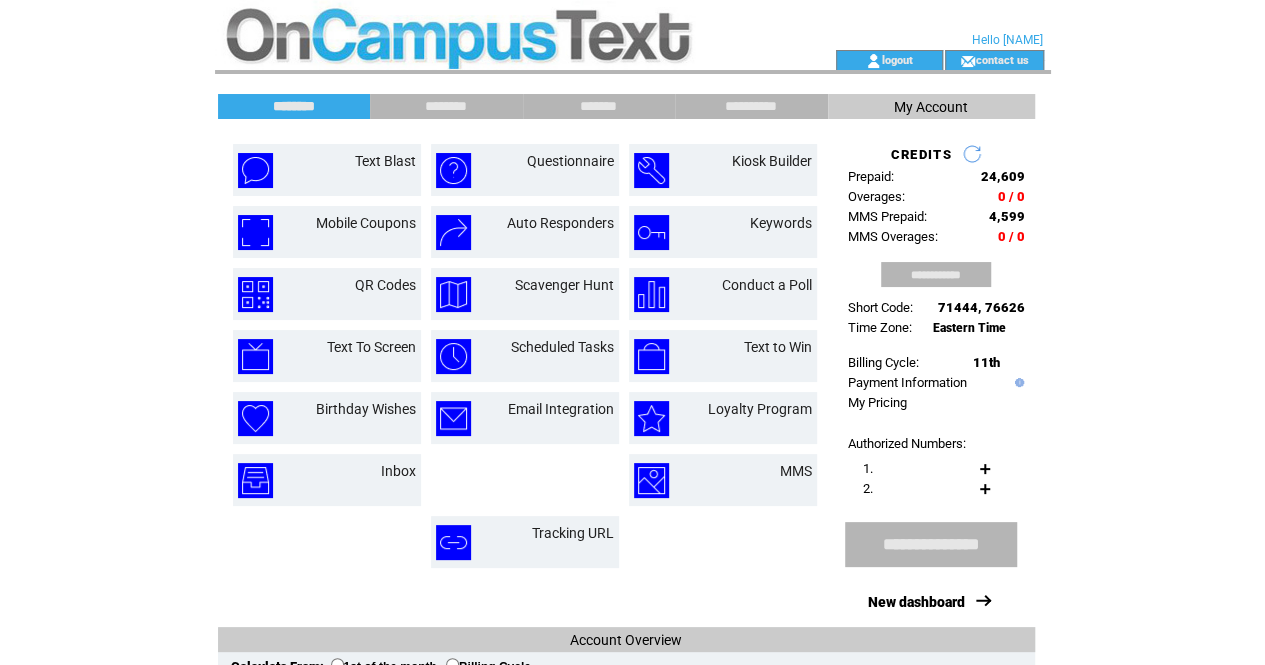 scroll, scrollTop: 2, scrollLeft: 0, axis: vertical 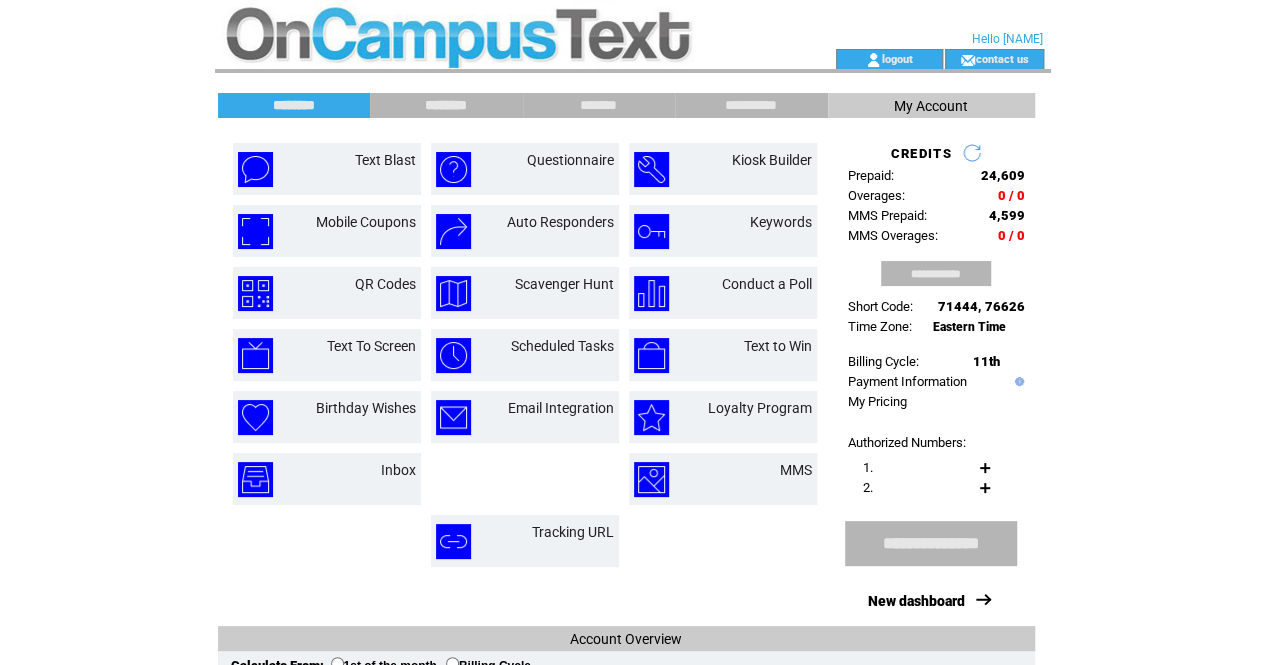 click on "********" at bounding box center [446, 105] 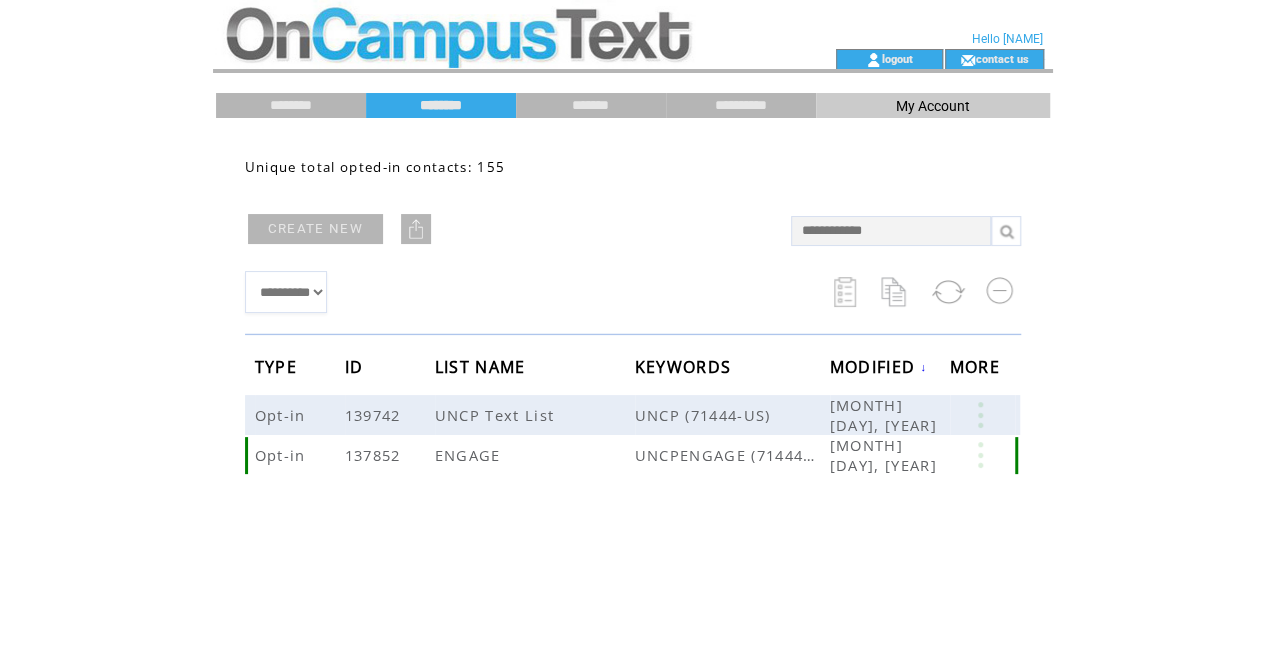 click on "ENGAGE" at bounding box center [470, 455] 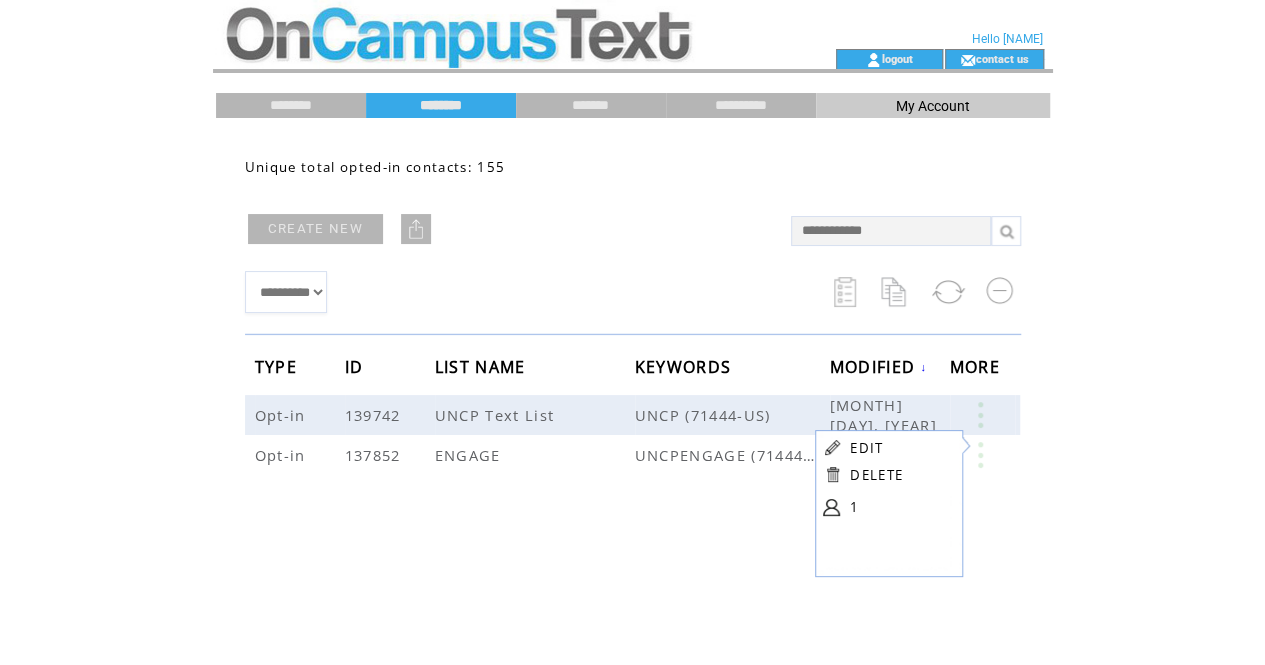 click on "**********" at bounding box center [633, 423] 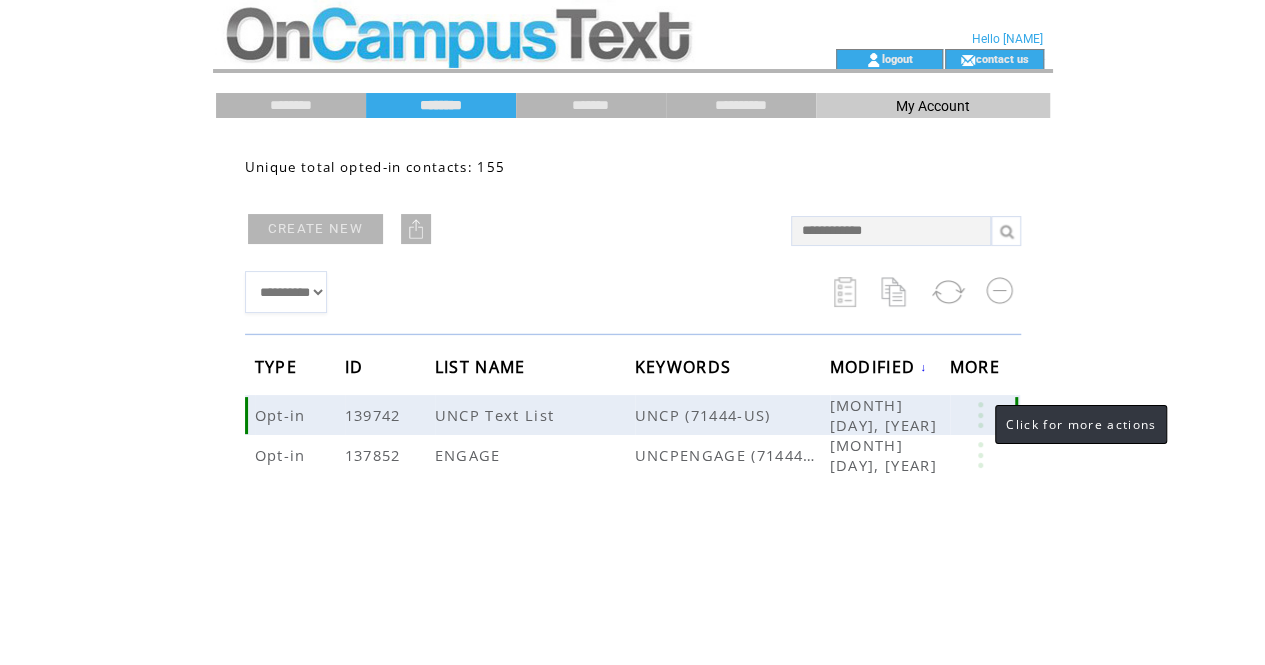 click at bounding box center (980, 415) 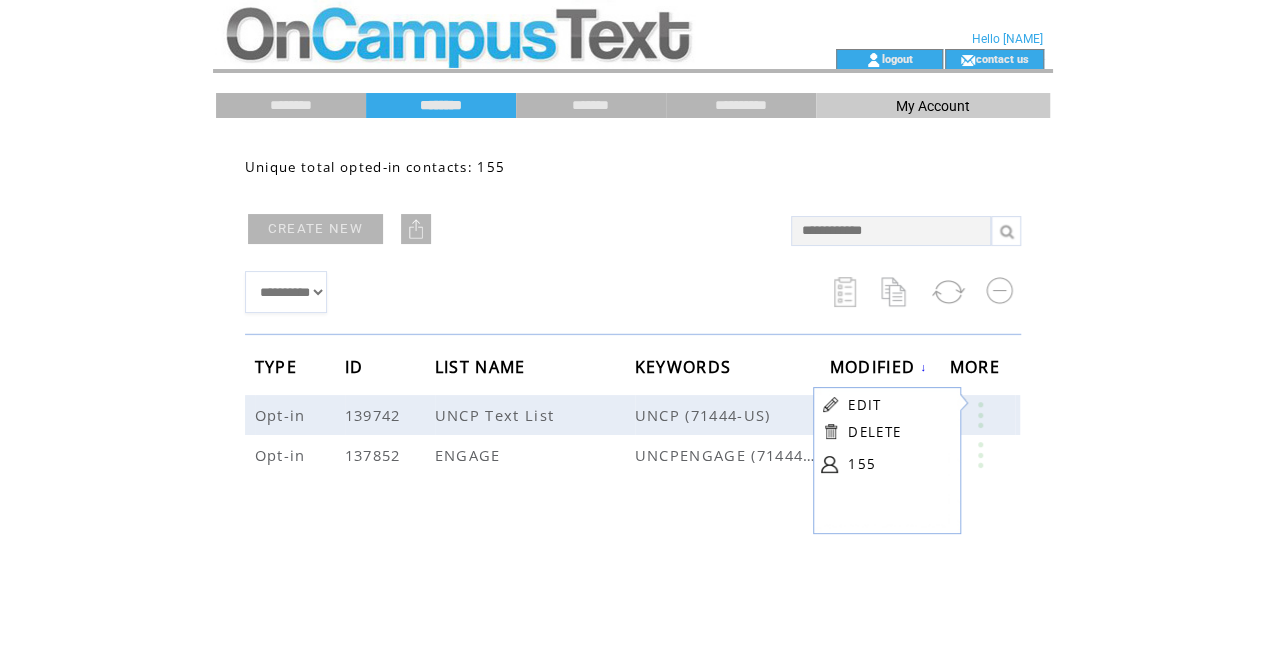 click on "155" at bounding box center [898, 464] 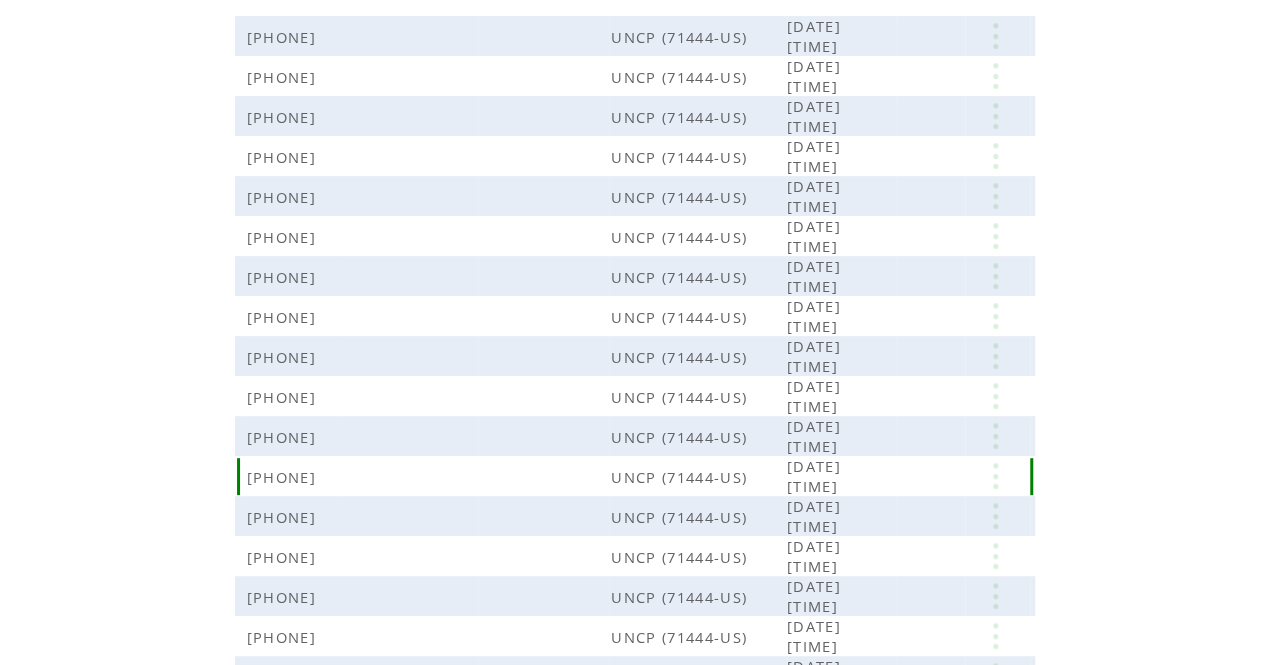 scroll, scrollTop: 471, scrollLeft: 0, axis: vertical 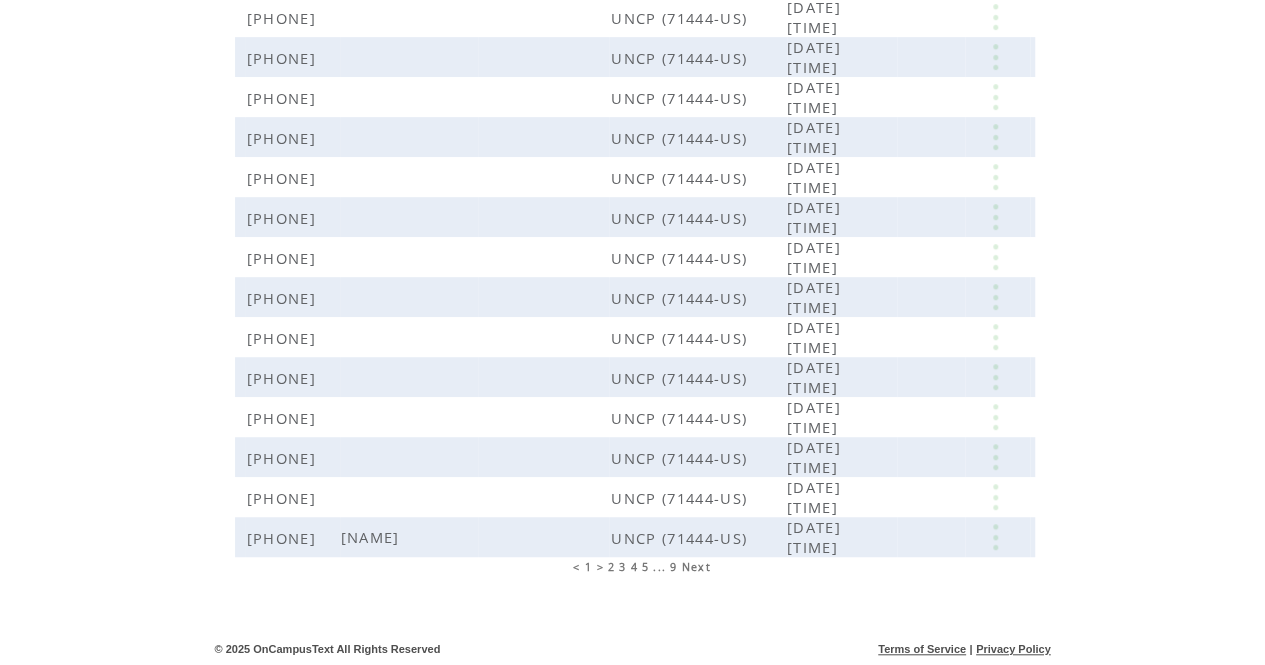 click on "9" at bounding box center [673, 567] 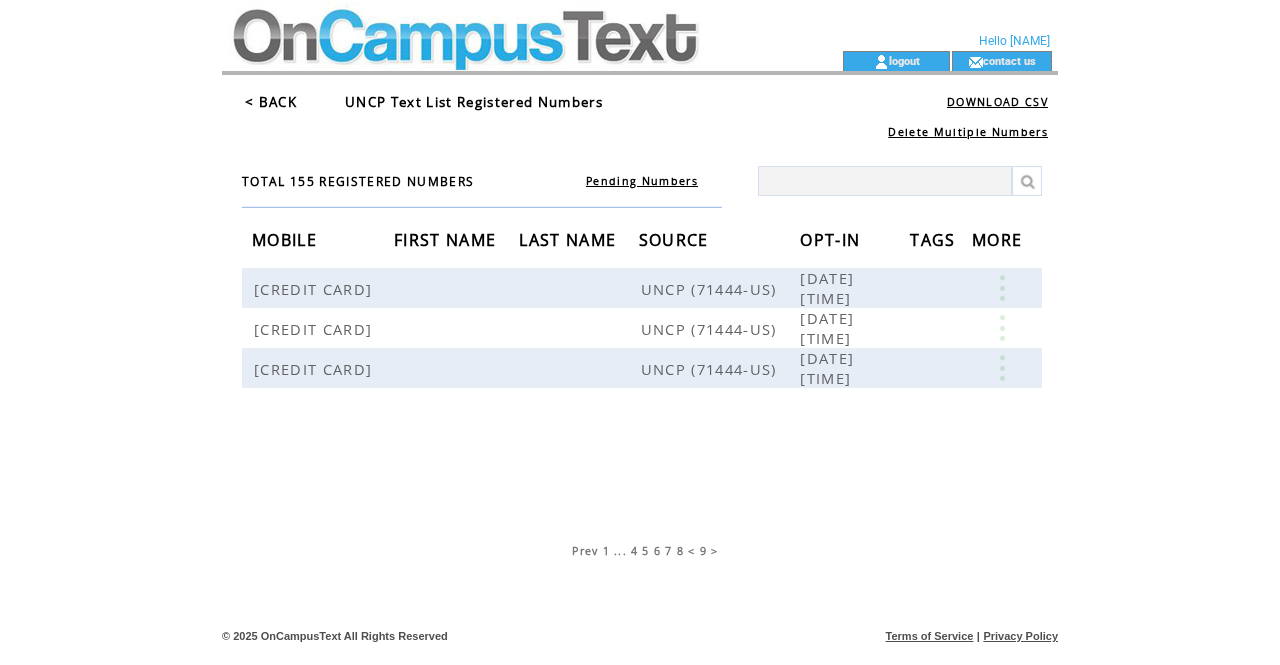 scroll, scrollTop: 0, scrollLeft: 0, axis: both 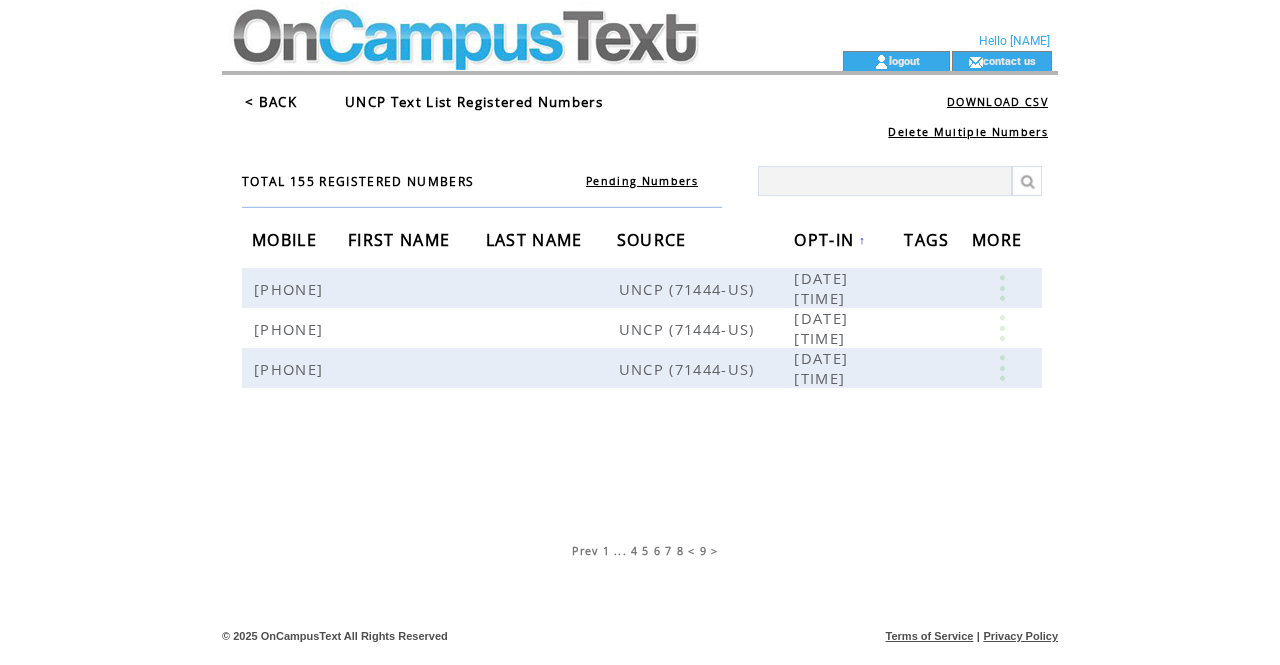 click on "8" at bounding box center [680, 551] 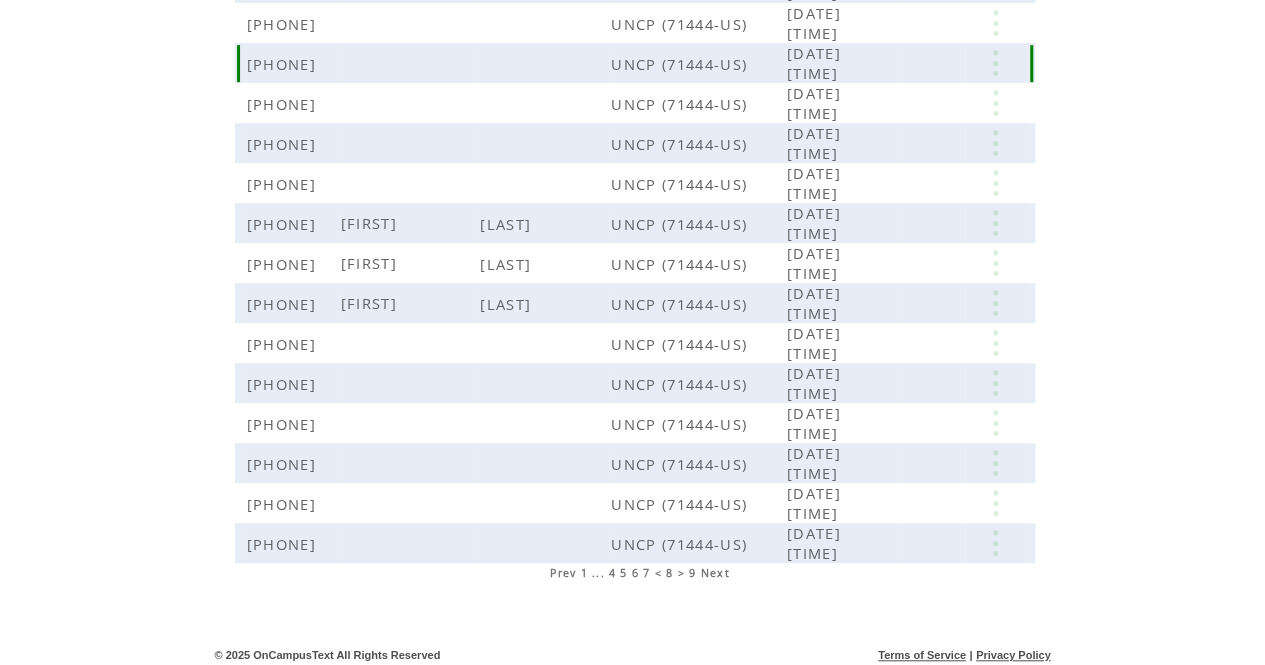 scroll, scrollTop: 466, scrollLeft: 0, axis: vertical 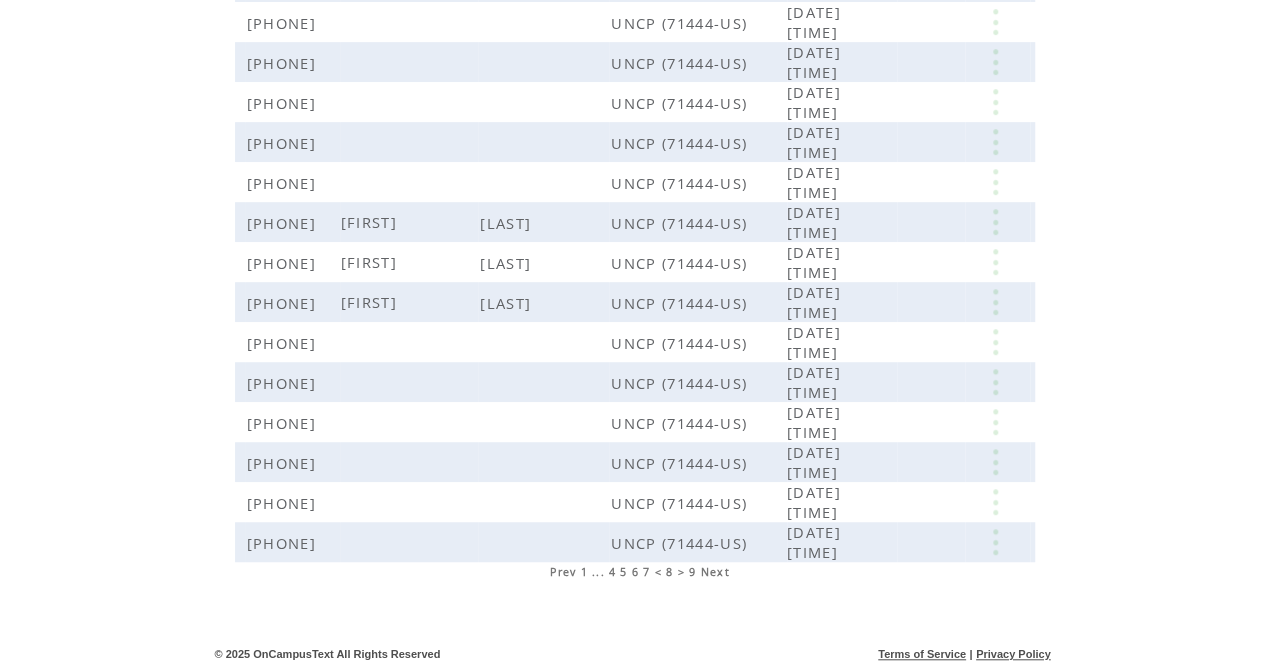 click on "7" at bounding box center [646, 572] 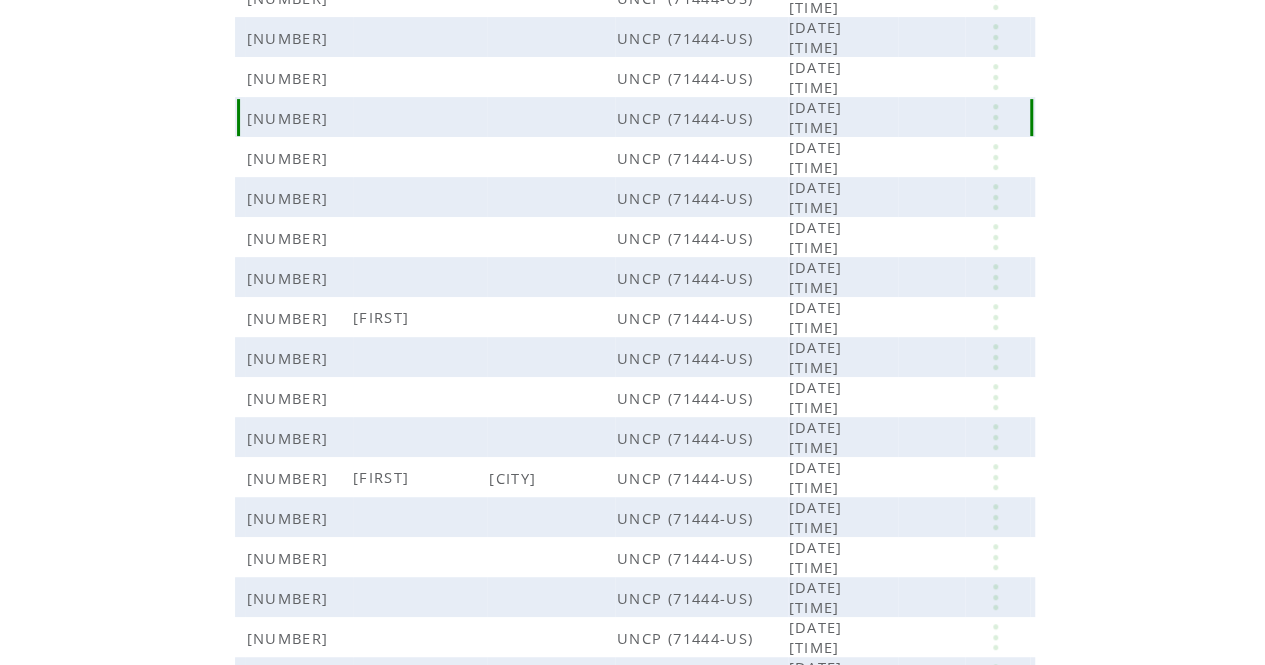 scroll, scrollTop: 471, scrollLeft: 0, axis: vertical 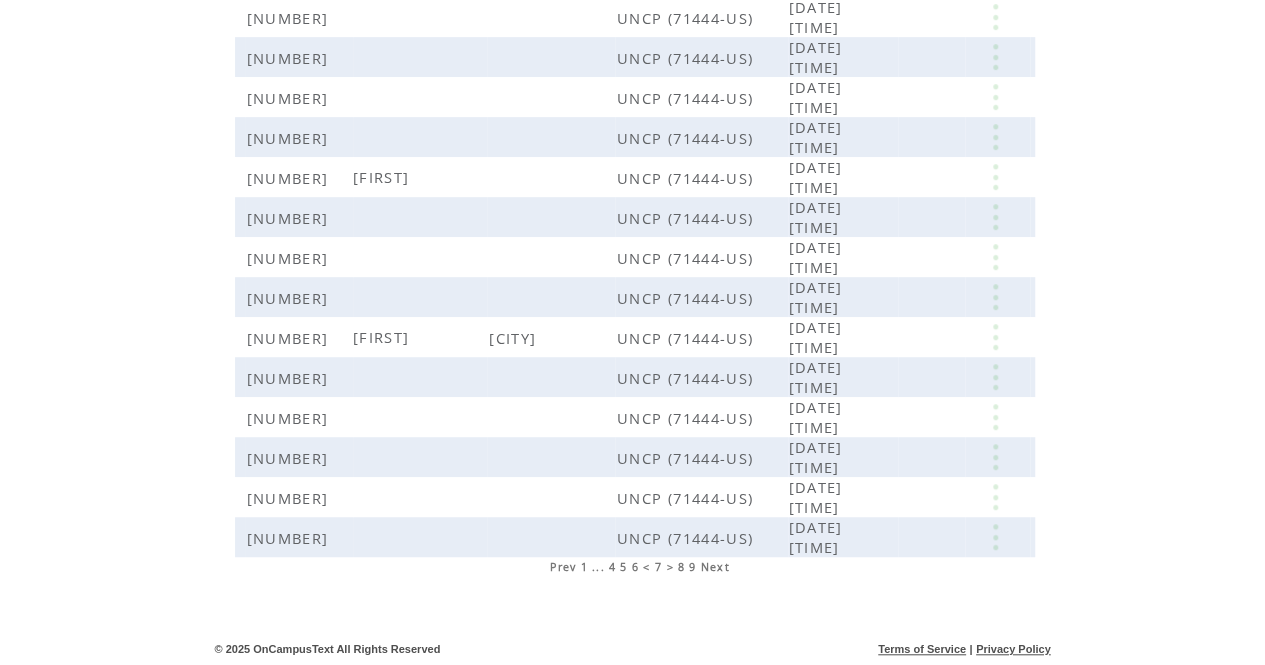 click on "6" at bounding box center (635, 567) 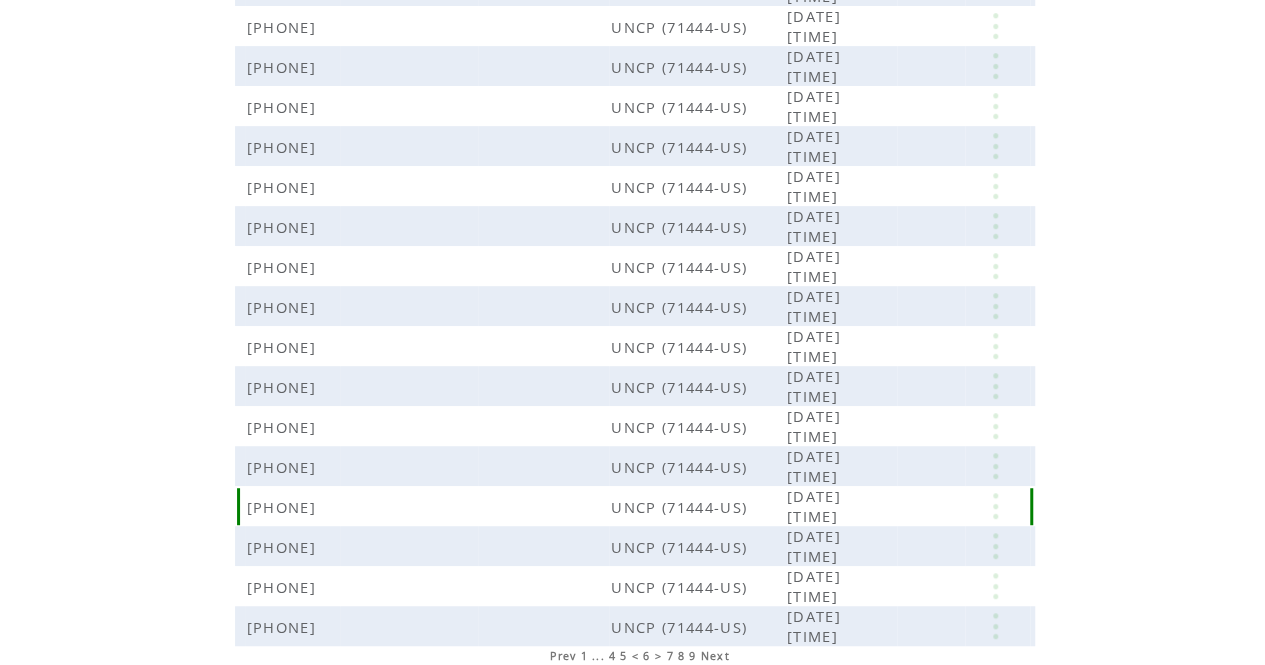 scroll, scrollTop: 384, scrollLeft: 0, axis: vertical 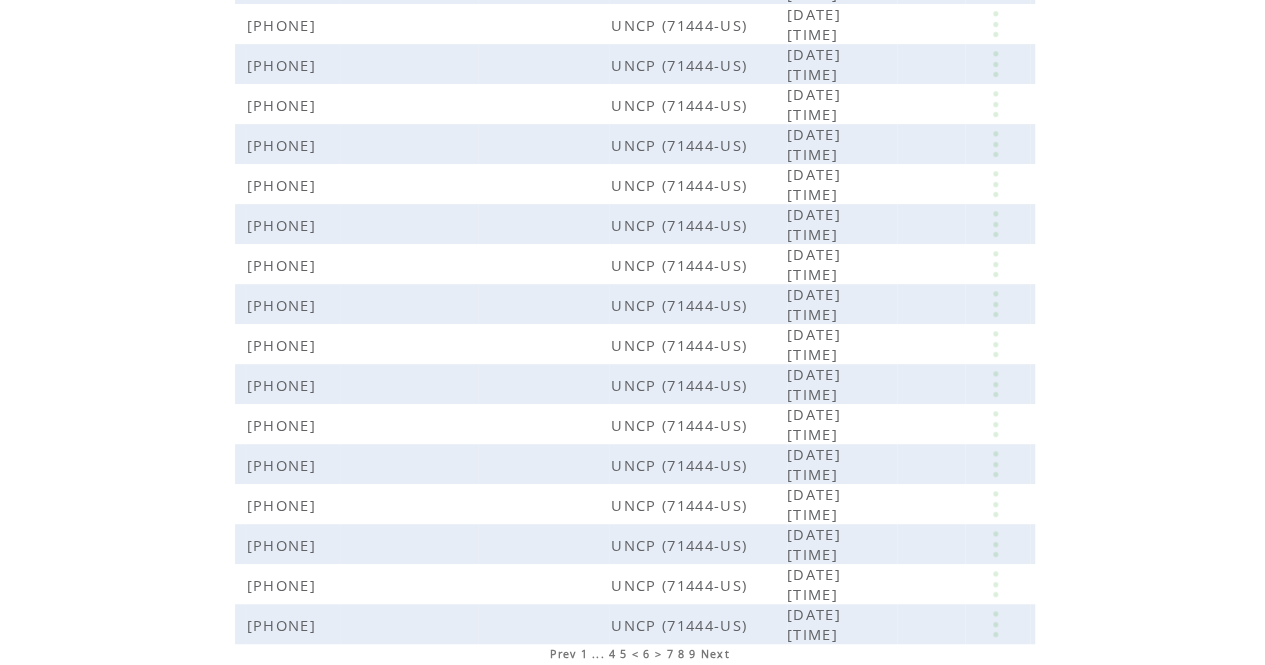 click on "5" at bounding box center [623, 654] 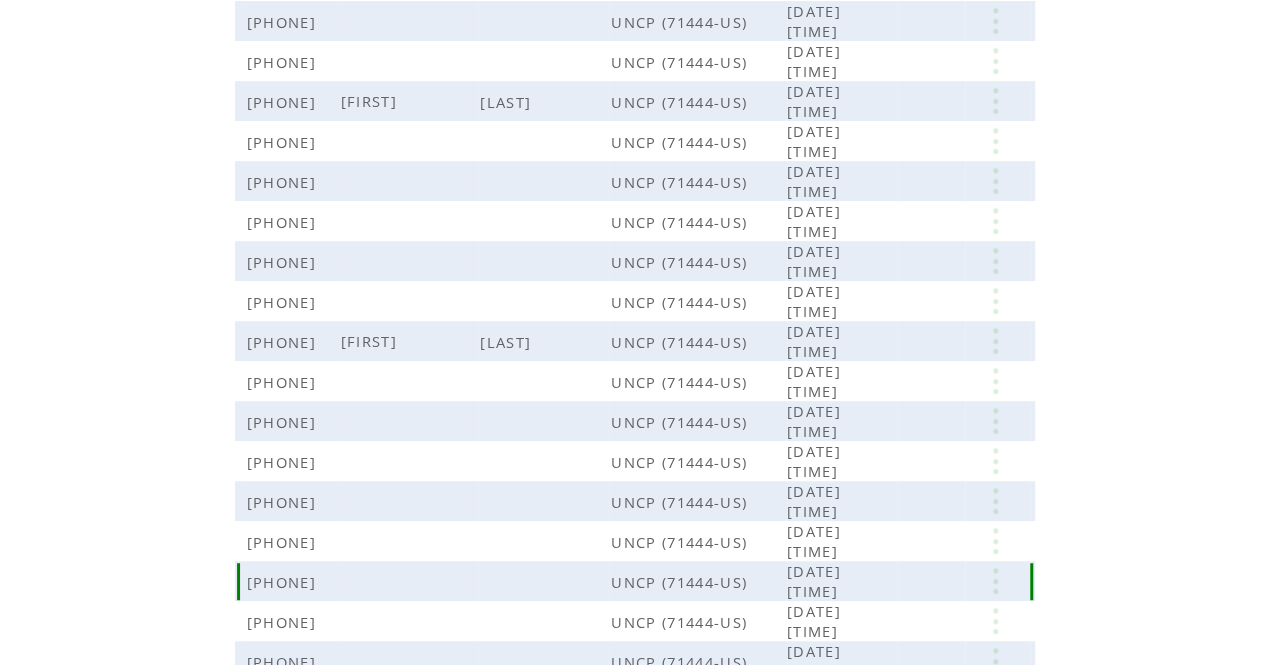 scroll, scrollTop: 471, scrollLeft: 0, axis: vertical 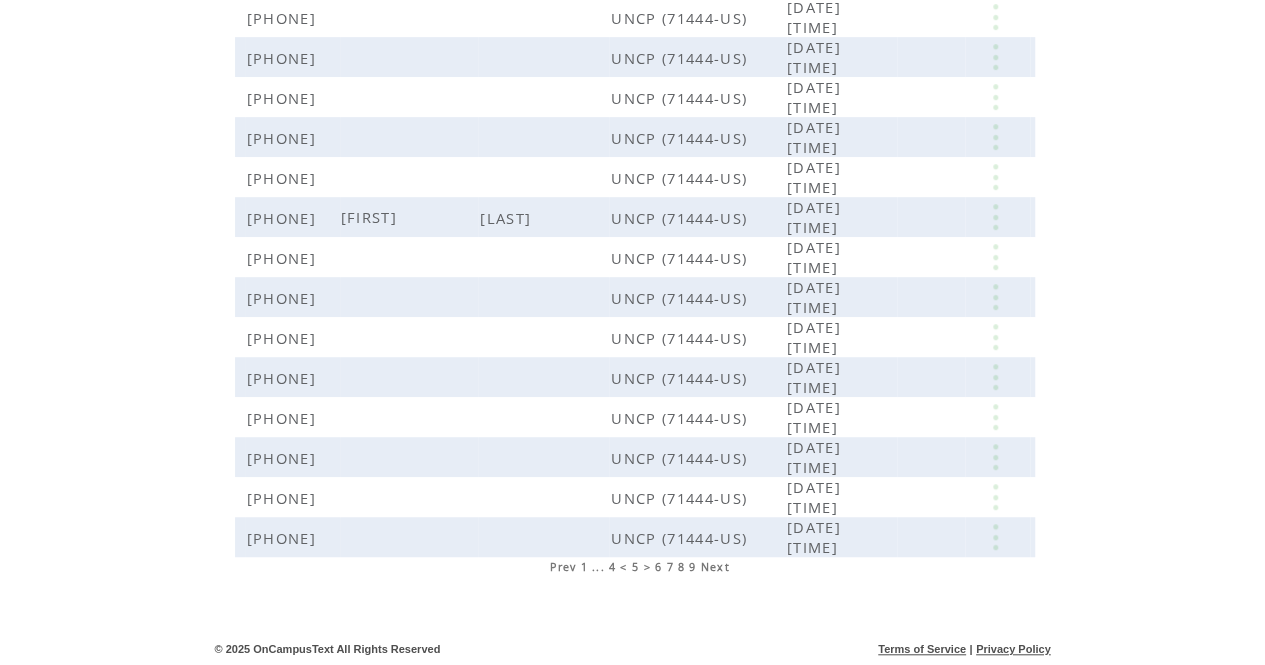 click on "4" at bounding box center [612, 567] 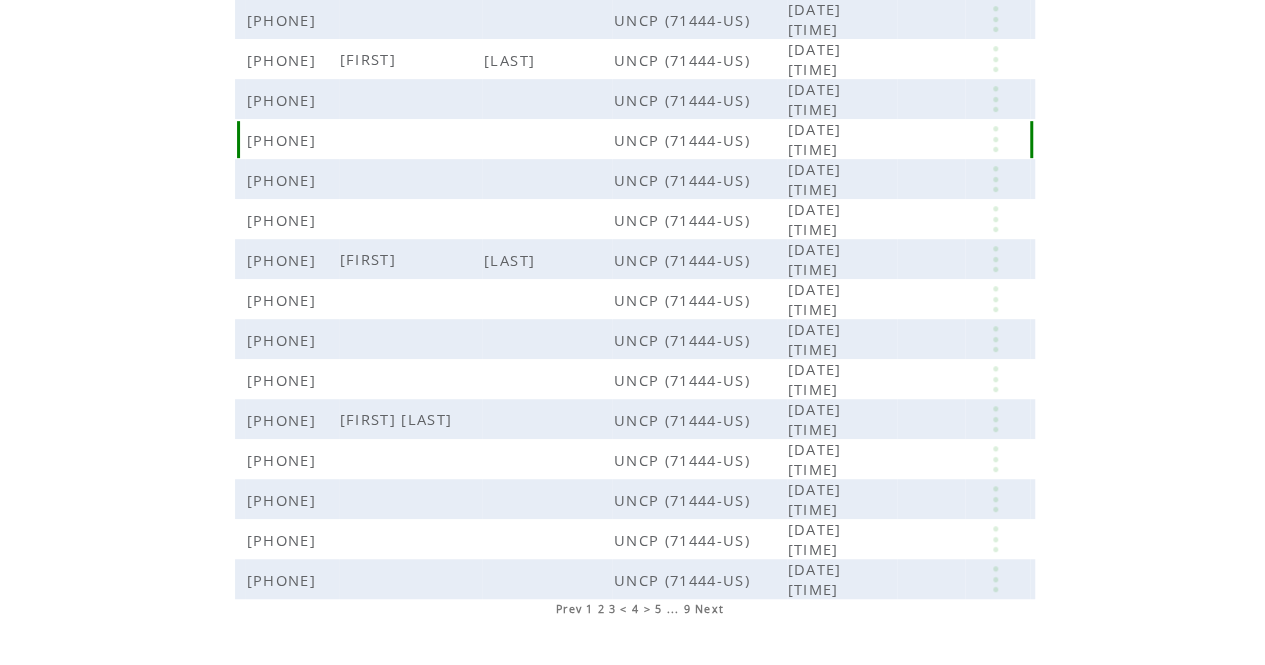 scroll, scrollTop: 471, scrollLeft: 0, axis: vertical 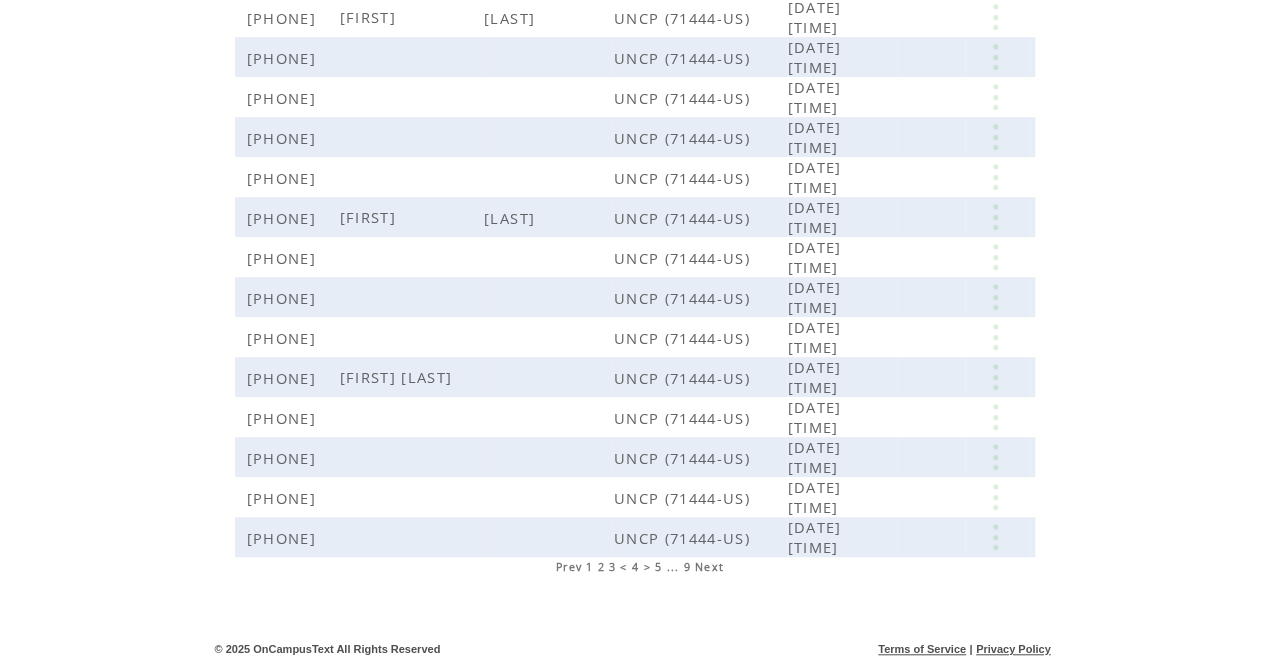 click on "3" at bounding box center [612, 567] 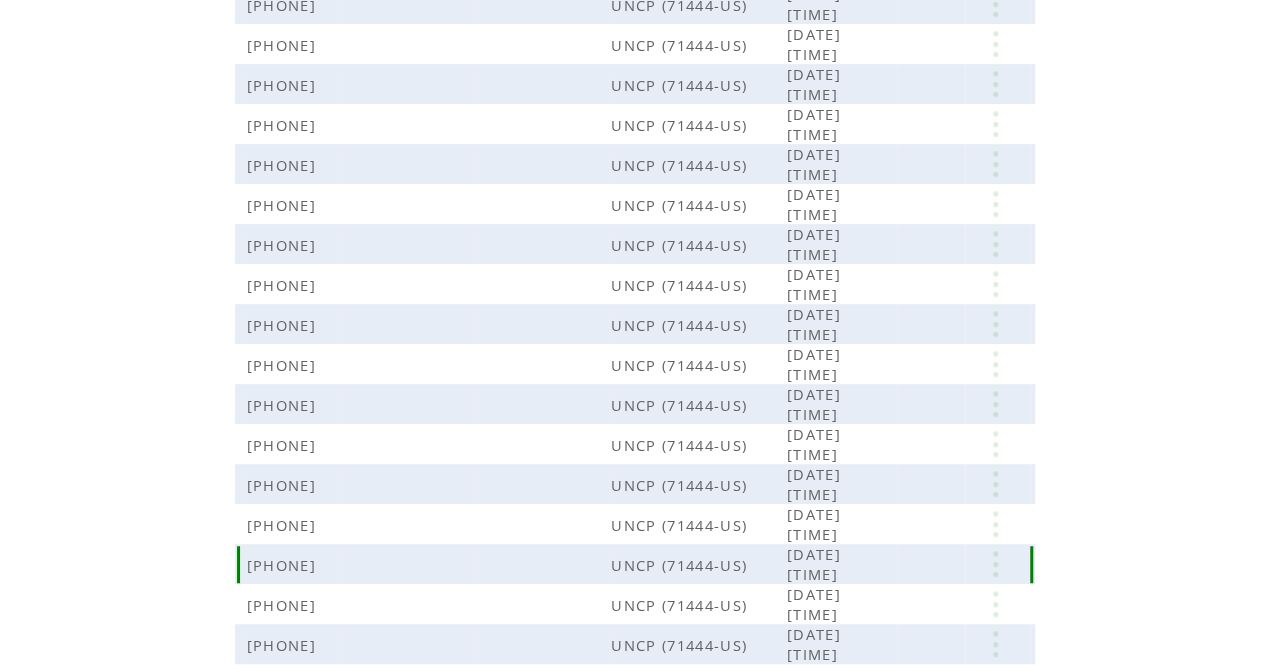 scroll, scrollTop: 471, scrollLeft: 0, axis: vertical 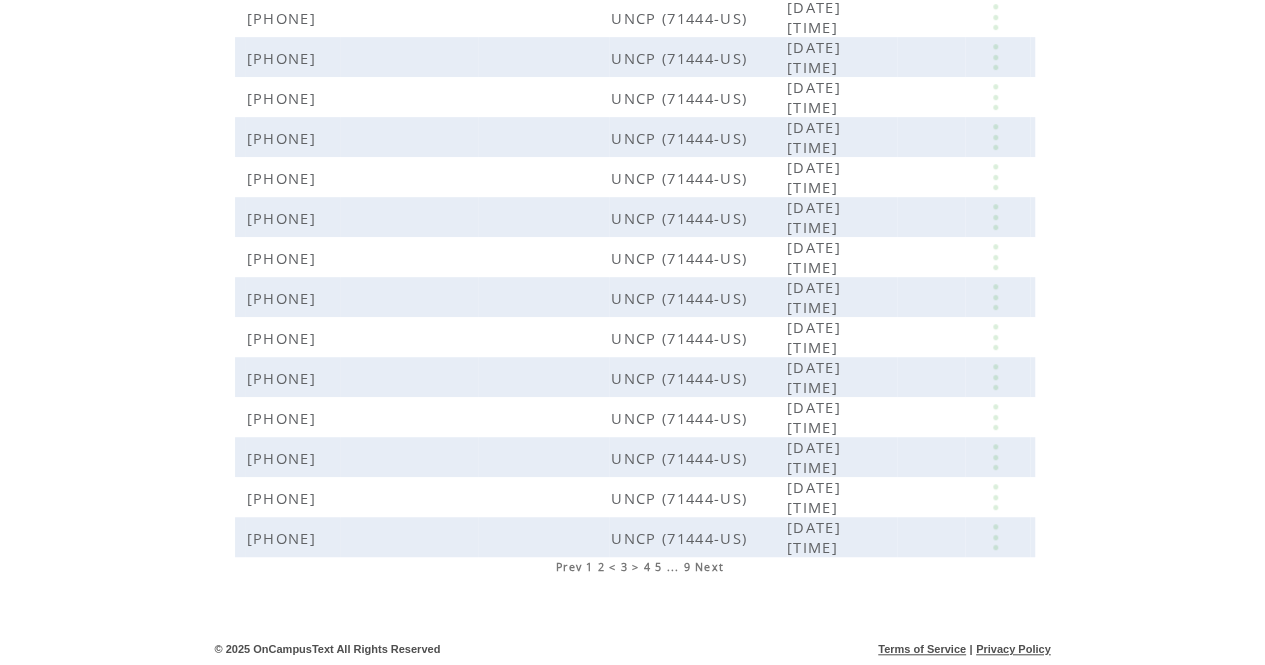 click on "2" at bounding box center (601, 567) 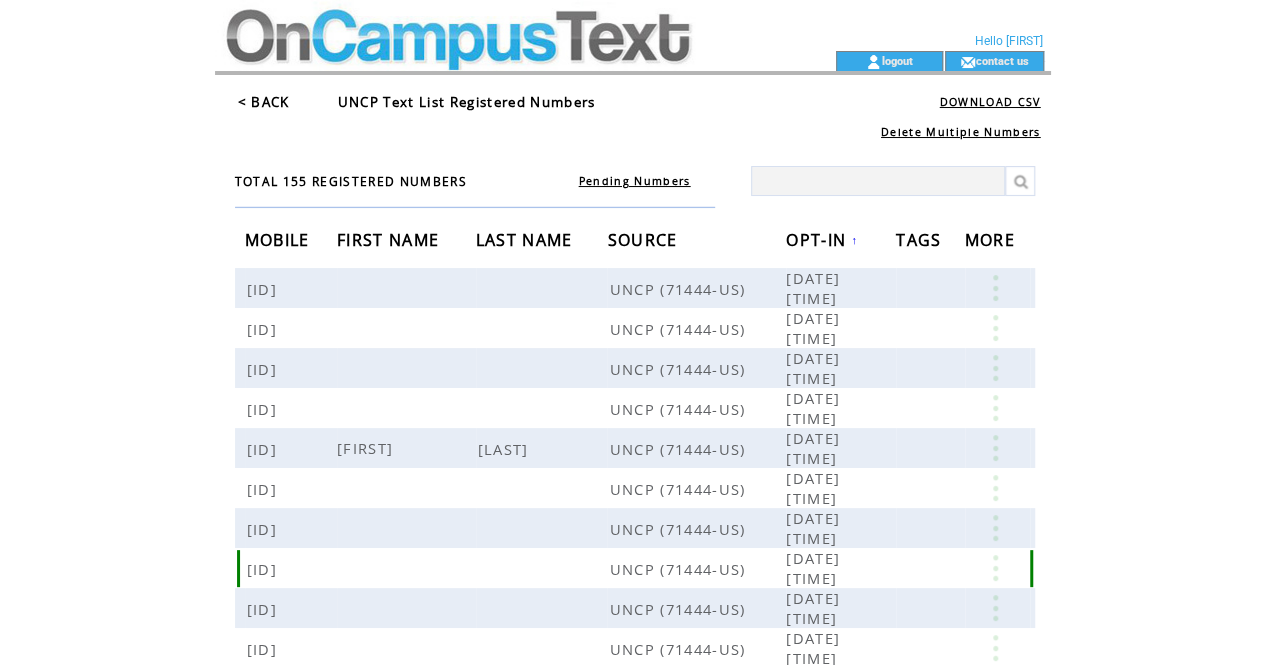 scroll, scrollTop: 471, scrollLeft: 0, axis: vertical 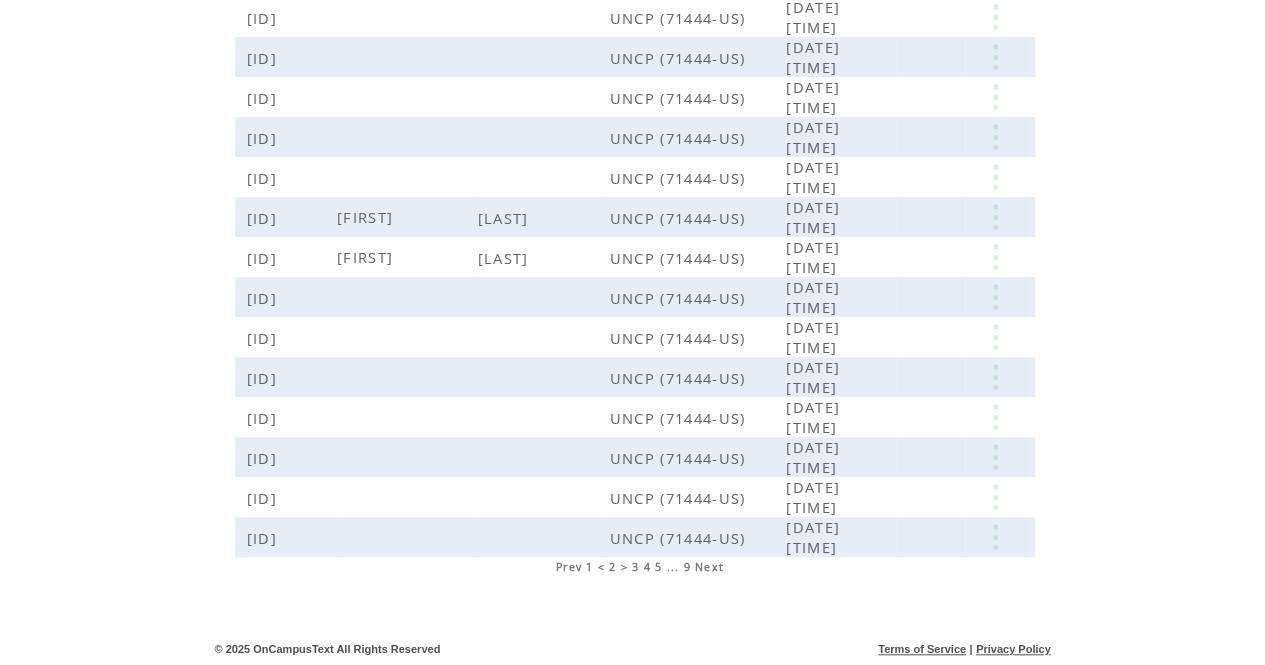 click on "1" at bounding box center [589, 567] 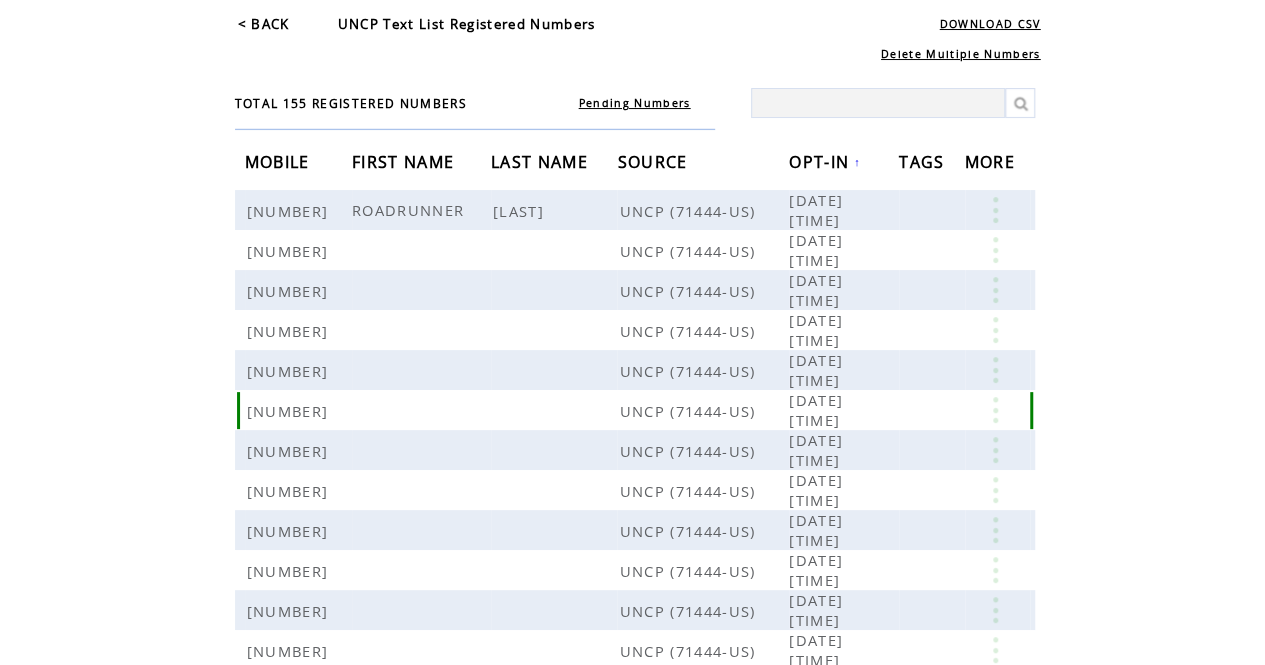 scroll, scrollTop: 0, scrollLeft: 0, axis: both 